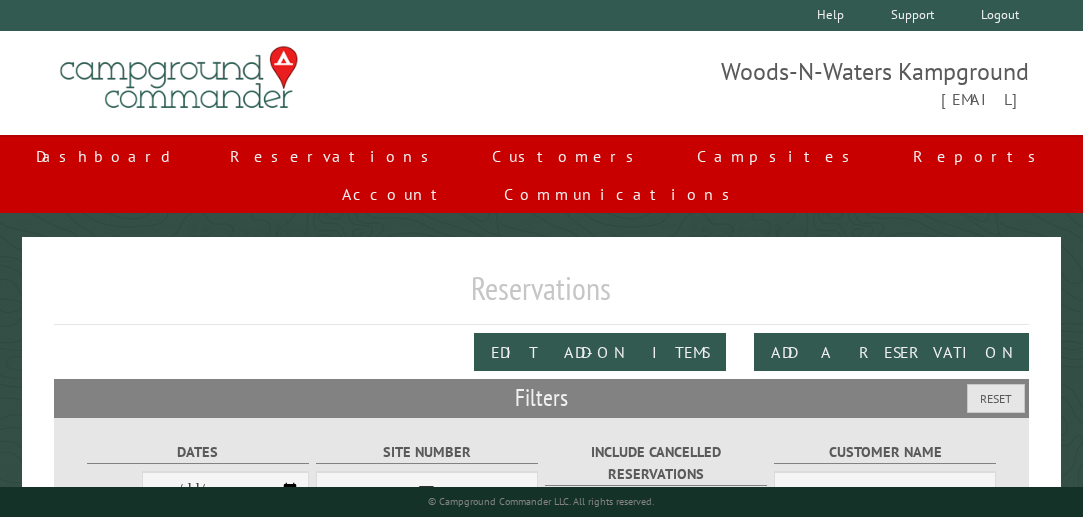 scroll, scrollTop: 312, scrollLeft: 0, axis: vertical 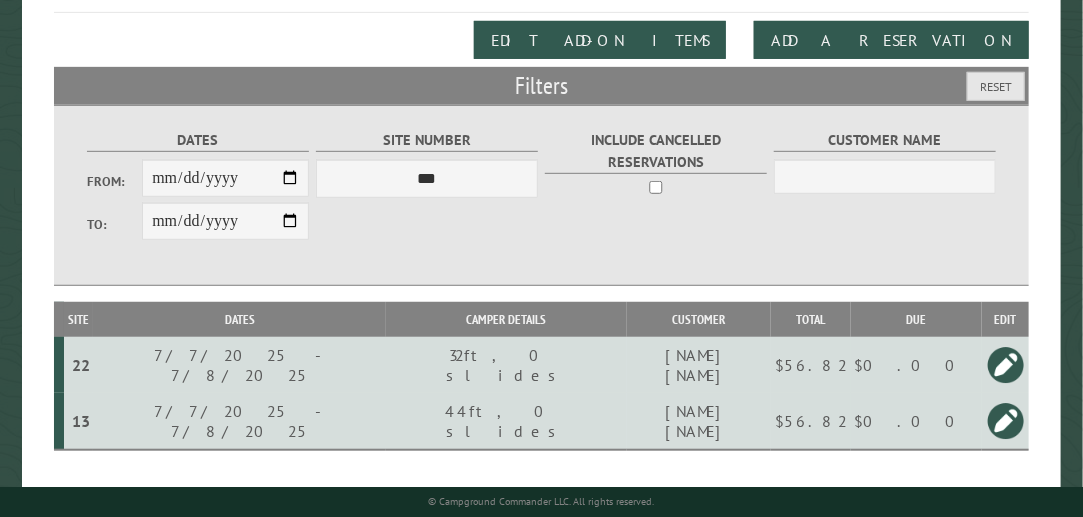 click on "**********" at bounding box center [225, 178] 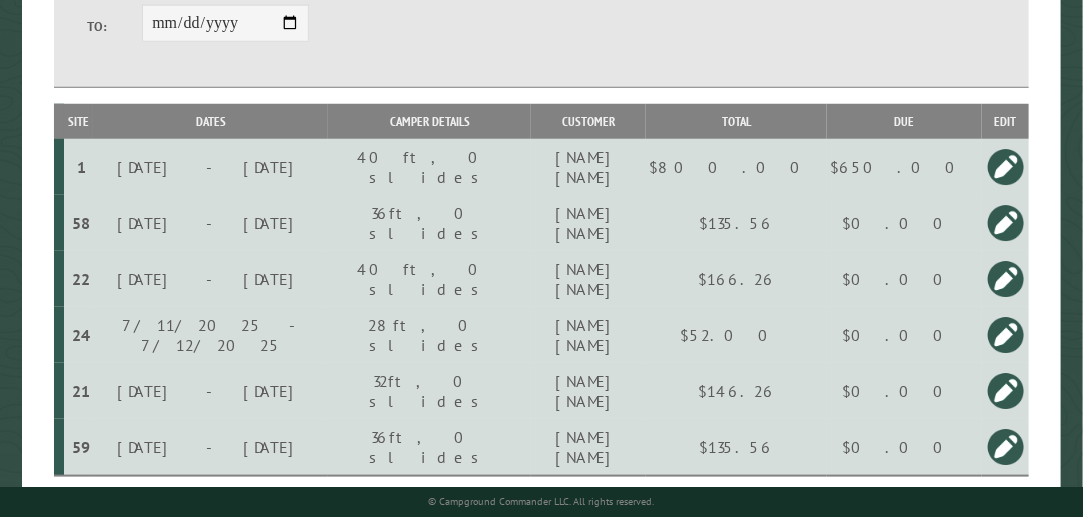 scroll, scrollTop: 510, scrollLeft: 0, axis: vertical 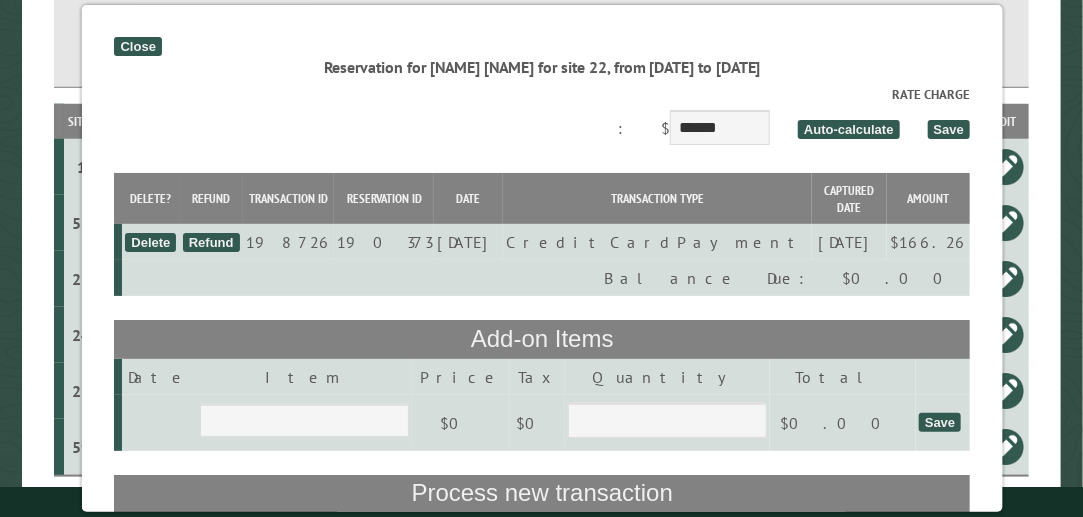 click on "Refund" at bounding box center (150, 242) 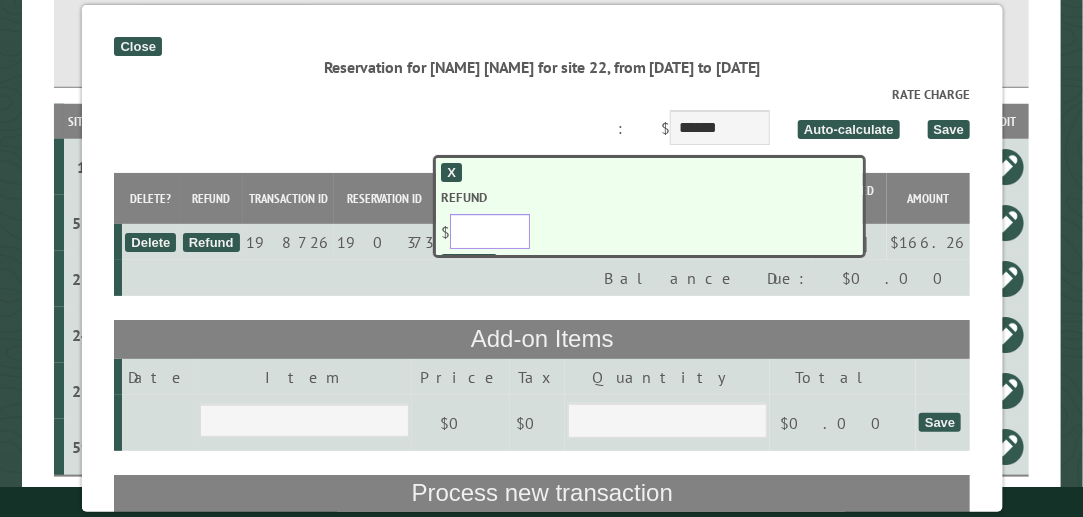 click on "******" at bounding box center [490, 231] 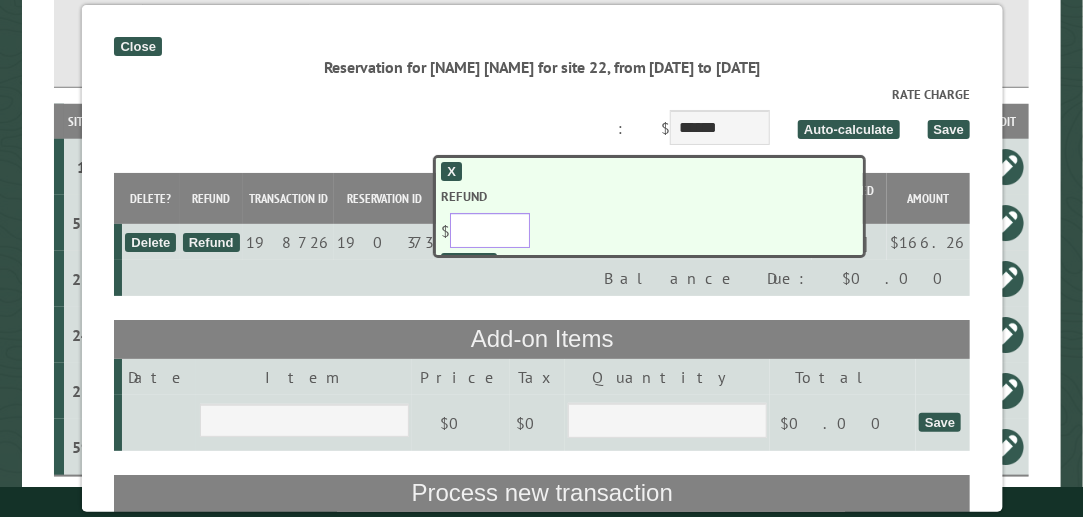 scroll, scrollTop: 38, scrollLeft: 0, axis: vertical 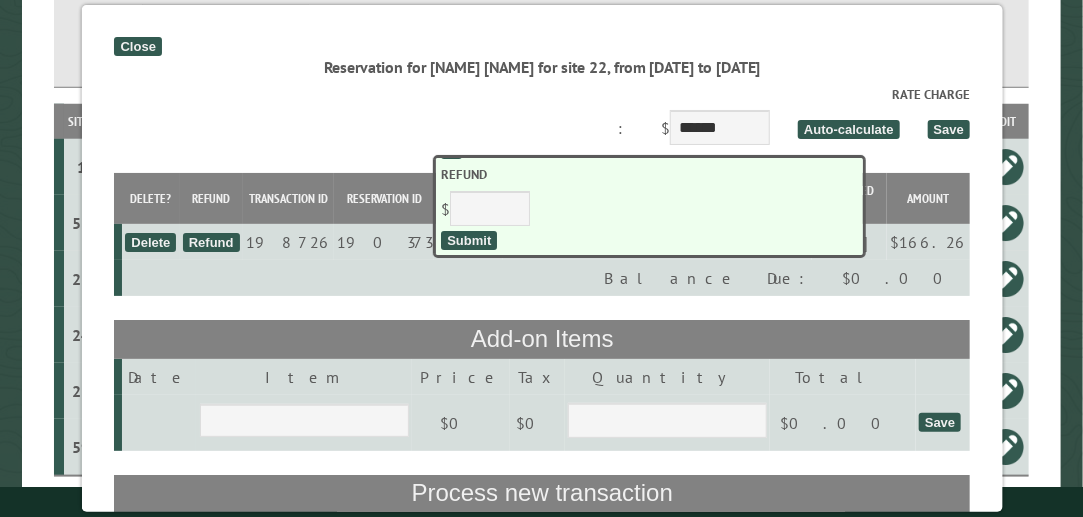 click on "Submit" at bounding box center (0, 0) 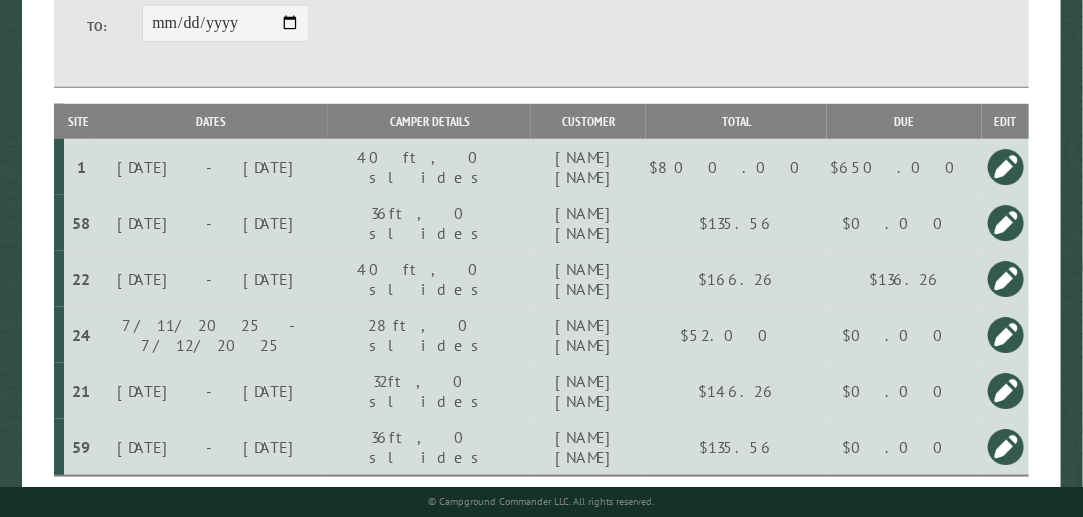 click at bounding box center [1006, 279] 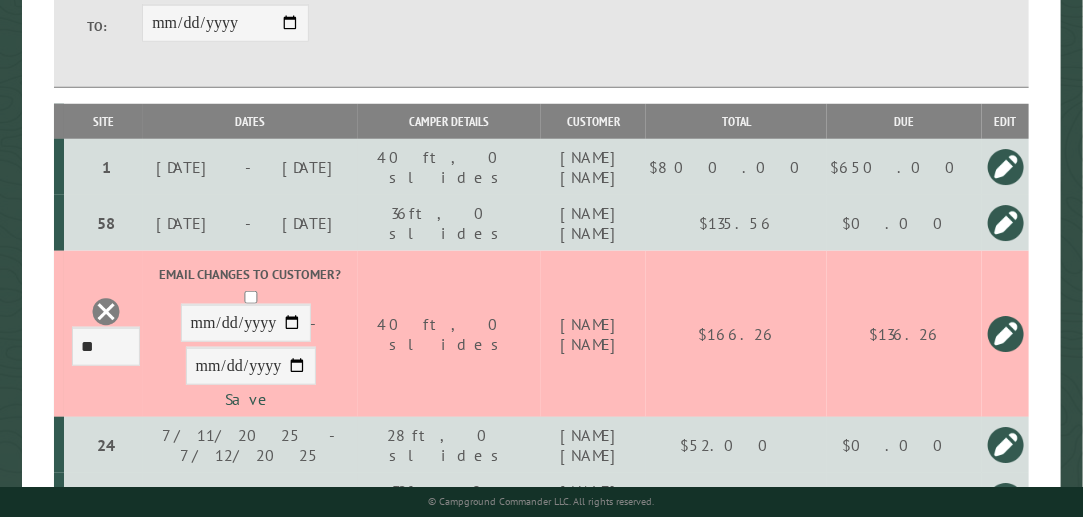 click at bounding box center [106, 312] 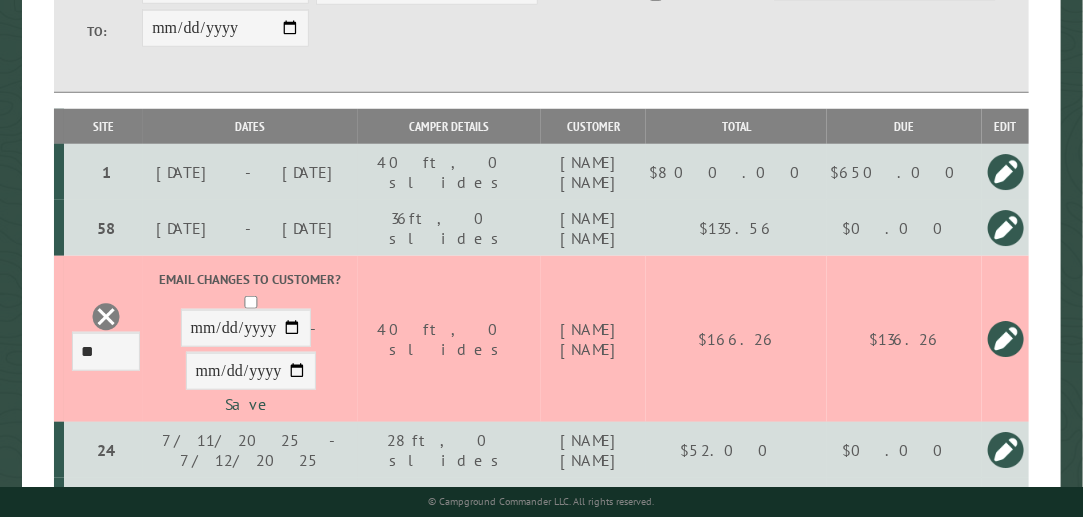 scroll, scrollTop: 506, scrollLeft: 0, axis: vertical 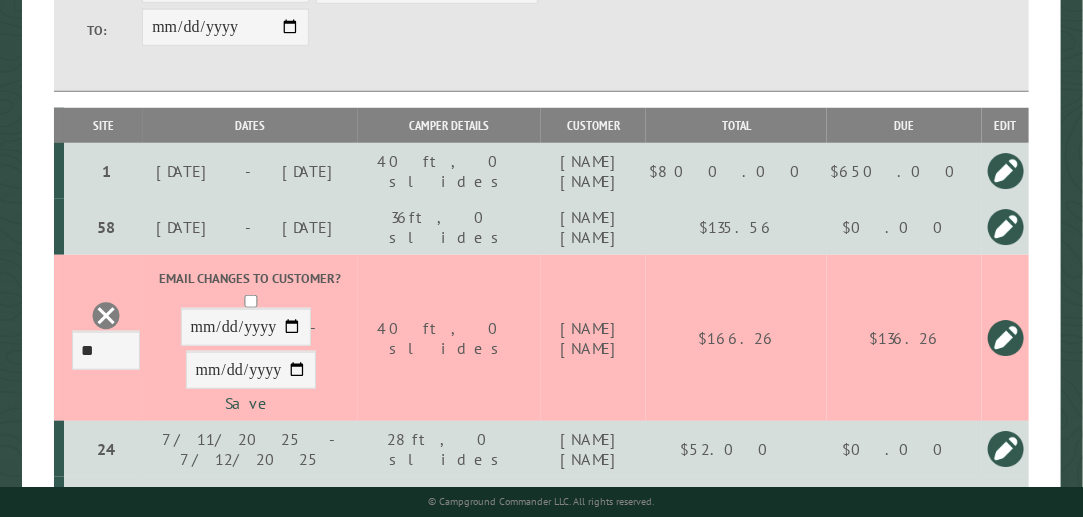 click at bounding box center [1006, 338] 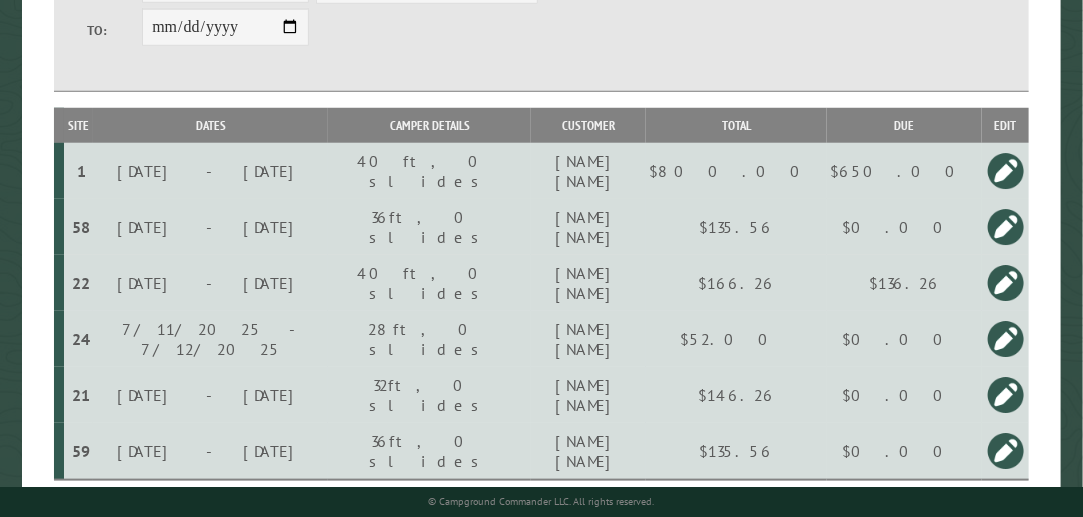 click on "$0.00" at bounding box center [904, 171] 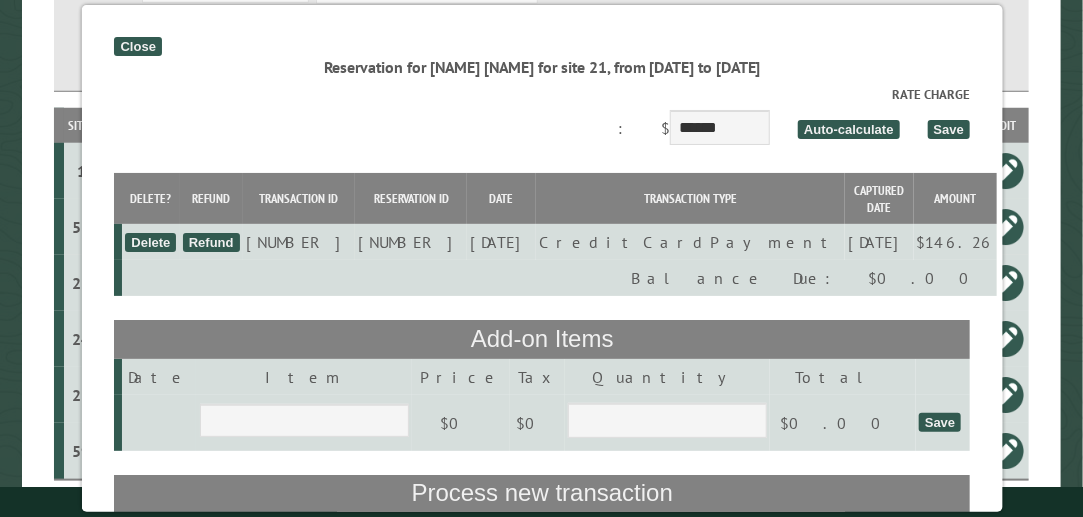 click on "Refund" at bounding box center [150, 242] 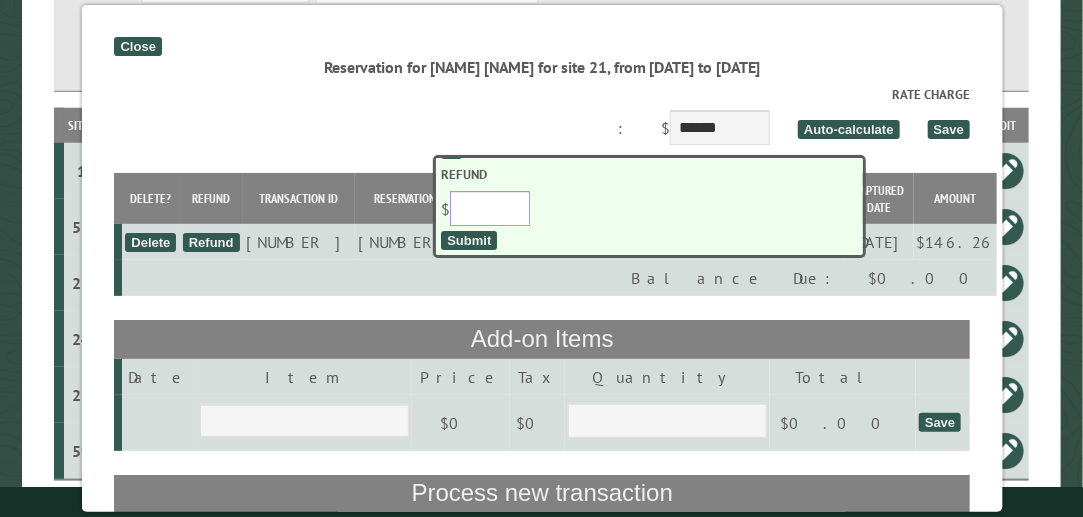click on "******" at bounding box center [490, 208] 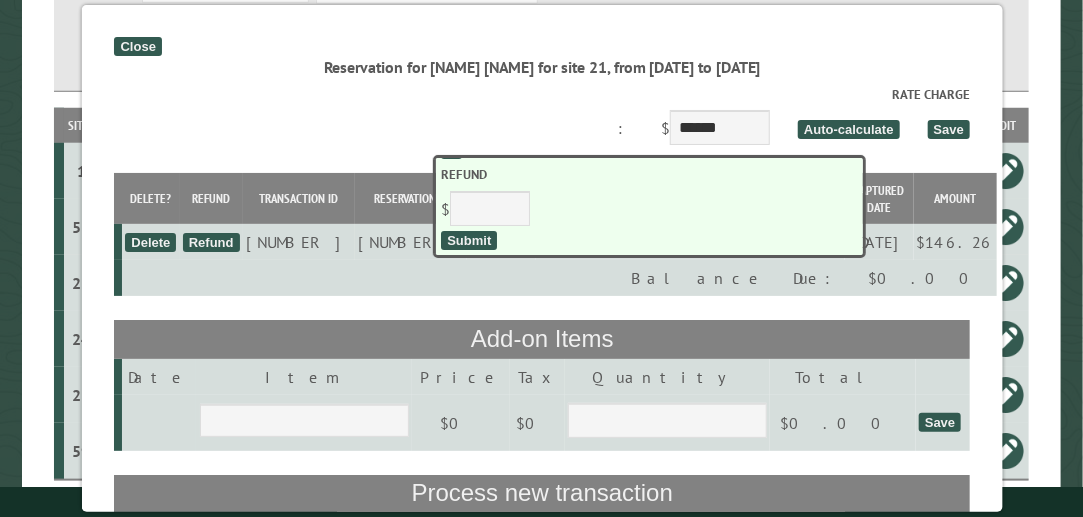click on "Submit" at bounding box center (0, 0) 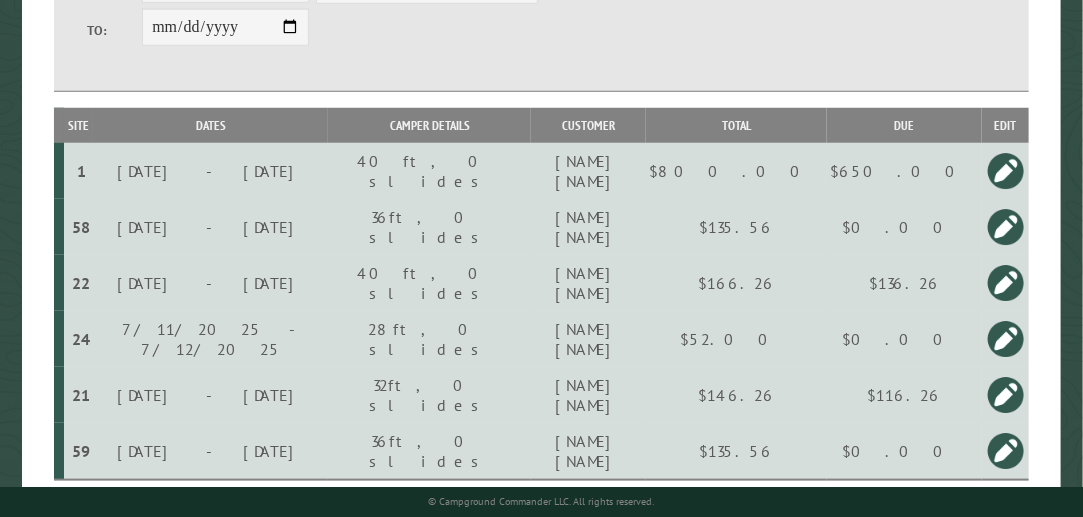 click at bounding box center [1006, 395] 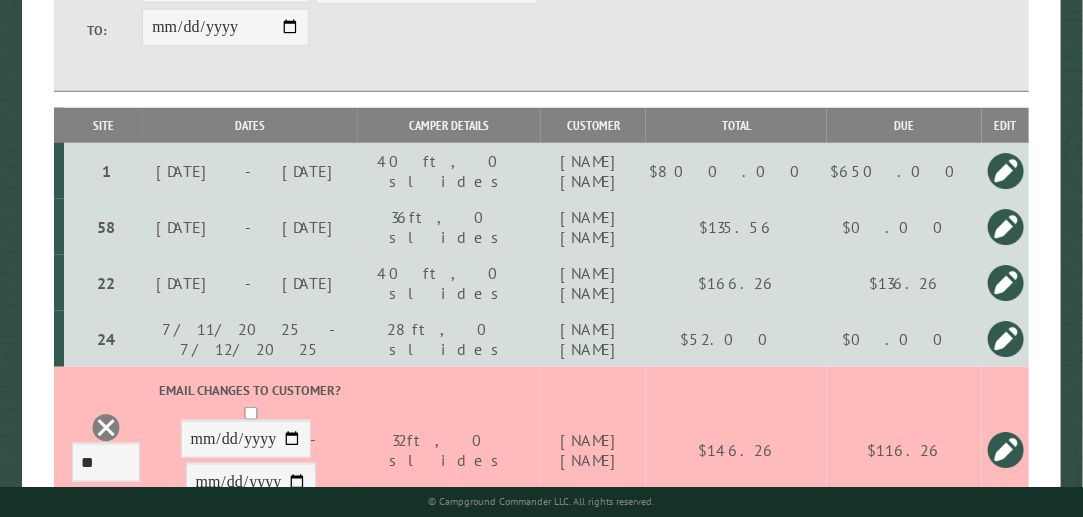 click at bounding box center (106, 428) 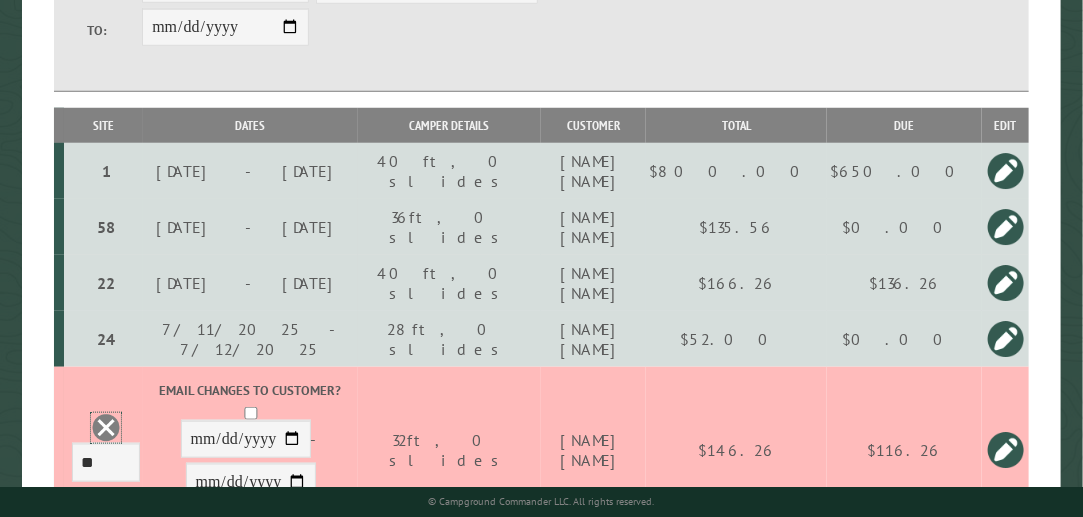 scroll, scrollTop: 0, scrollLeft: 0, axis: both 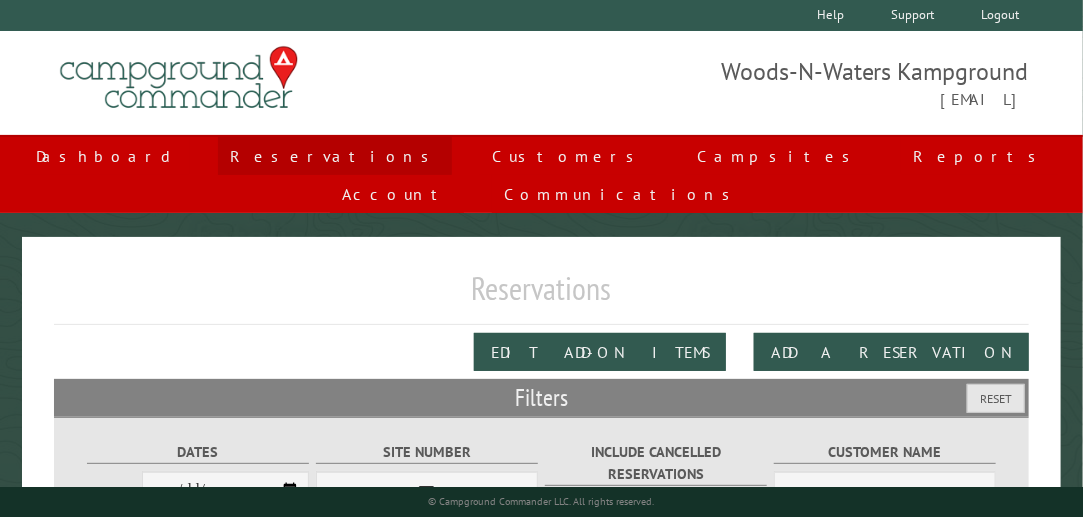 click on "Reservations" at bounding box center [335, 156] 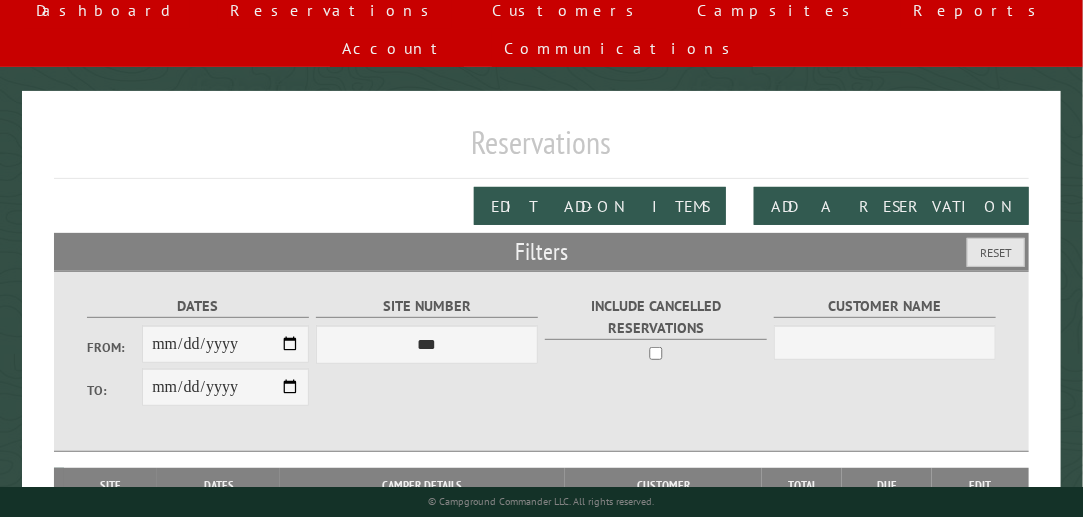 scroll, scrollTop: 181, scrollLeft: 0, axis: vertical 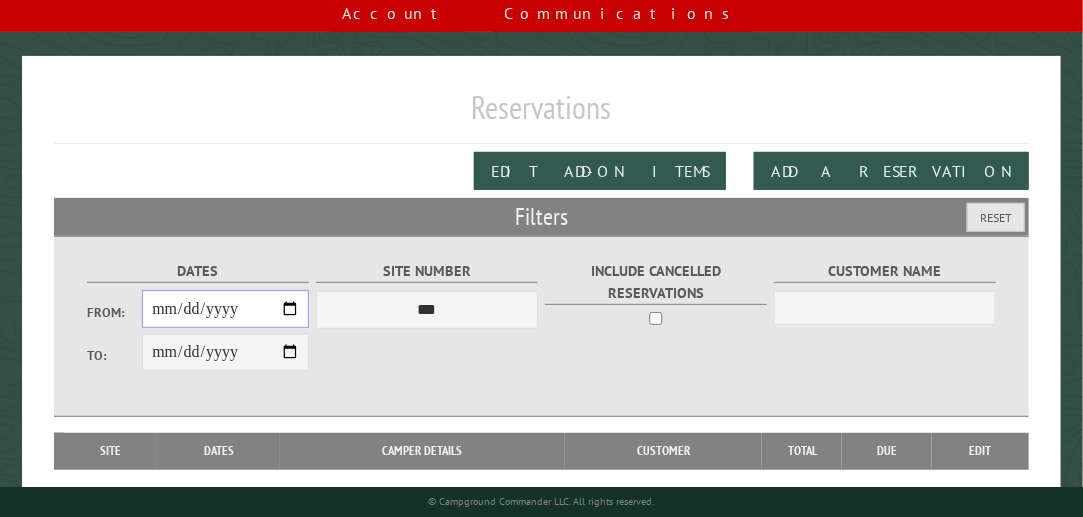 click on "From:" at bounding box center [225, 309] 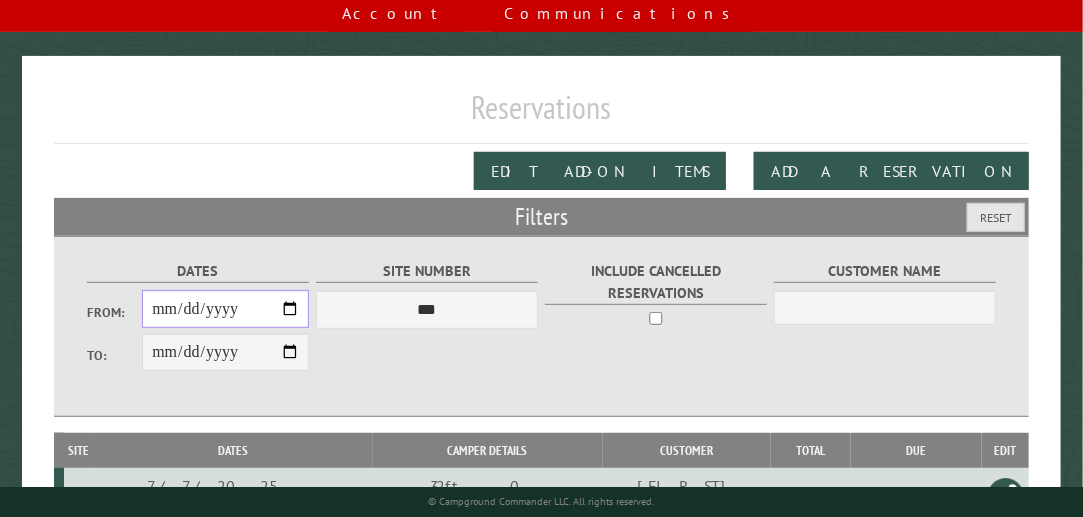 scroll, scrollTop: 312, scrollLeft: 0, axis: vertical 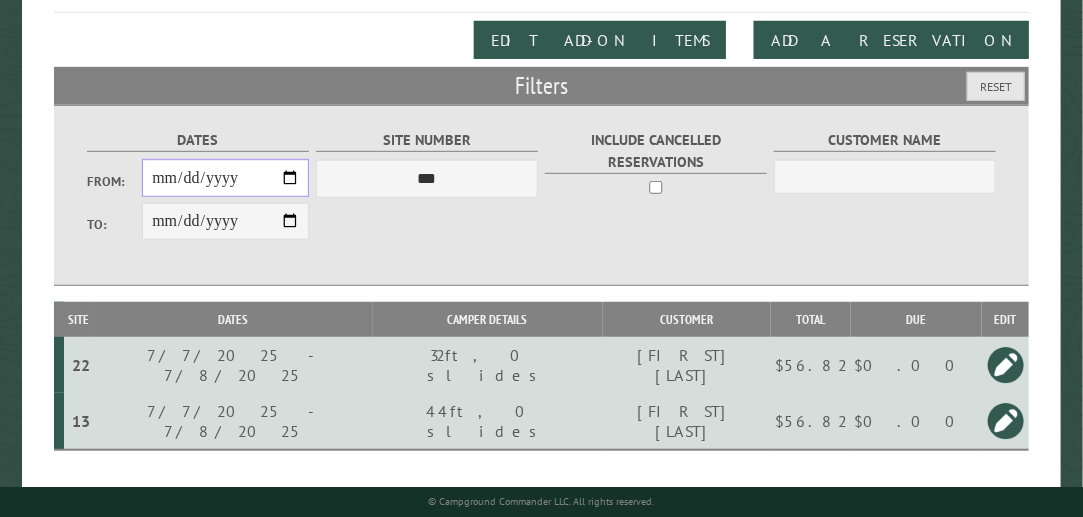 click on "**********" at bounding box center [225, 178] 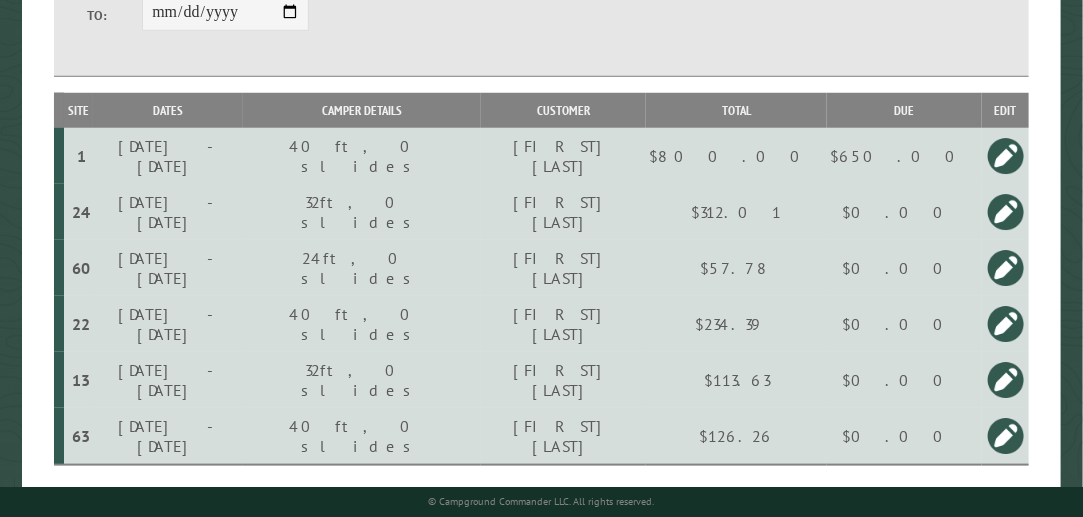 scroll, scrollTop: 522, scrollLeft: 0, axis: vertical 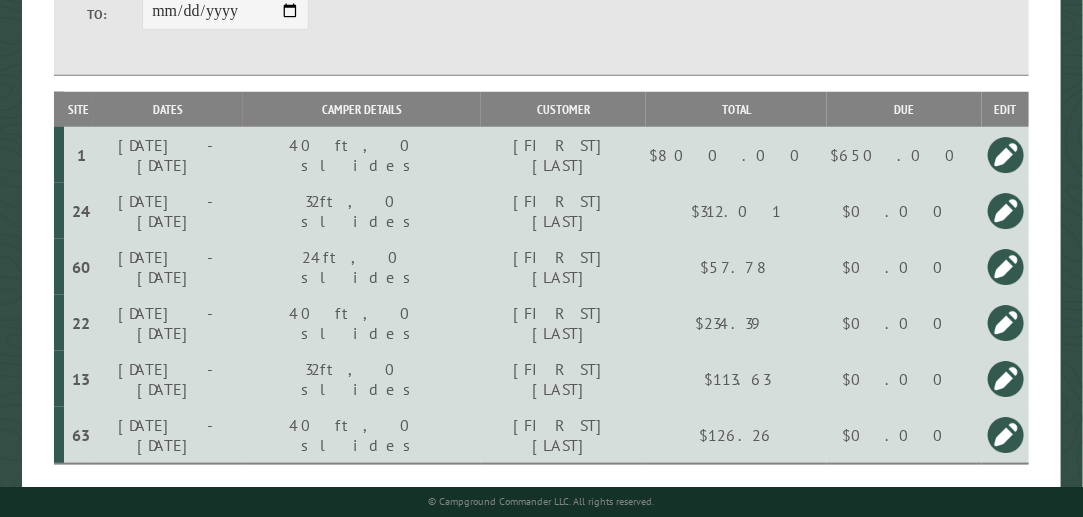 click at bounding box center [1006, 379] 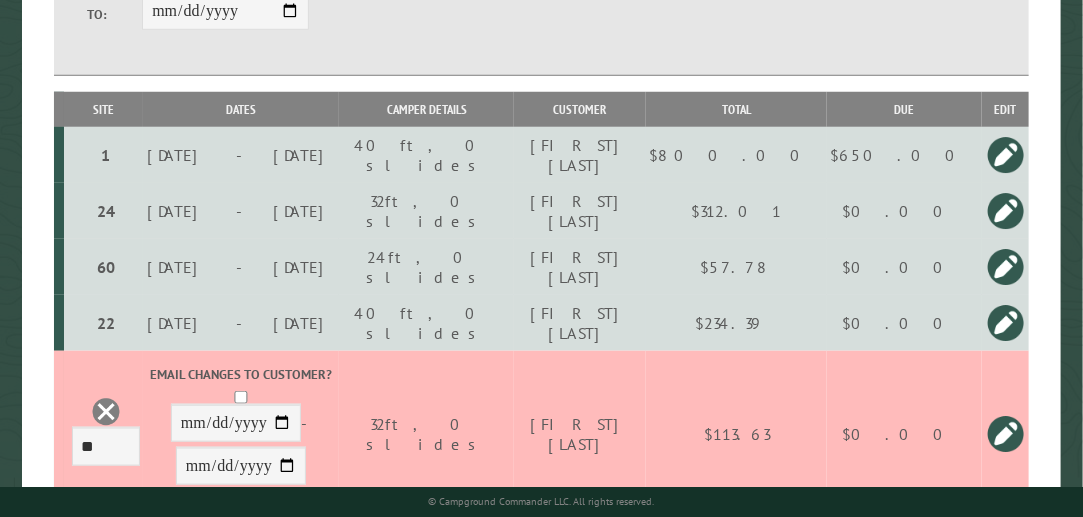 click on "$113.63" at bounding box center (736, 434) 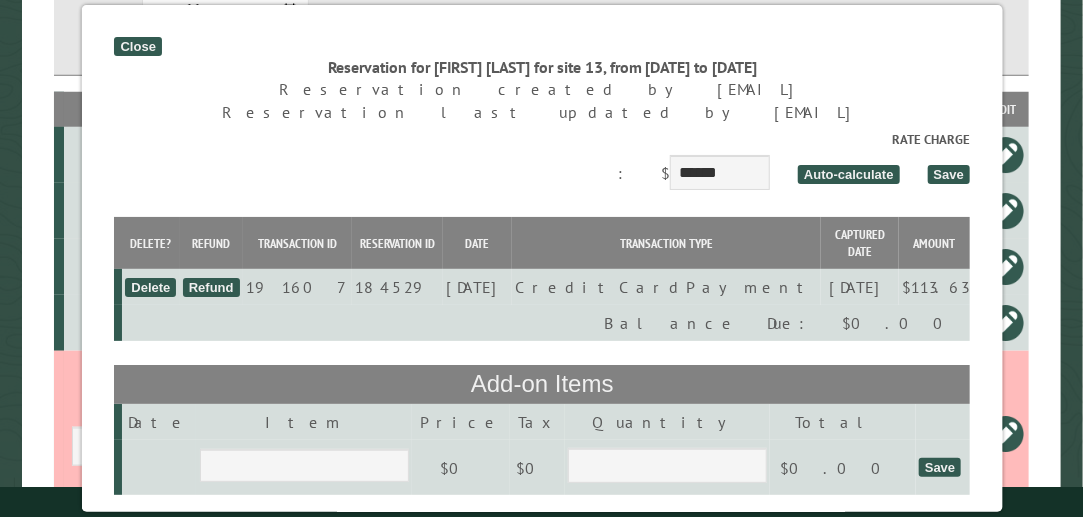 click on "Refund" at bounding box center [150, 287] 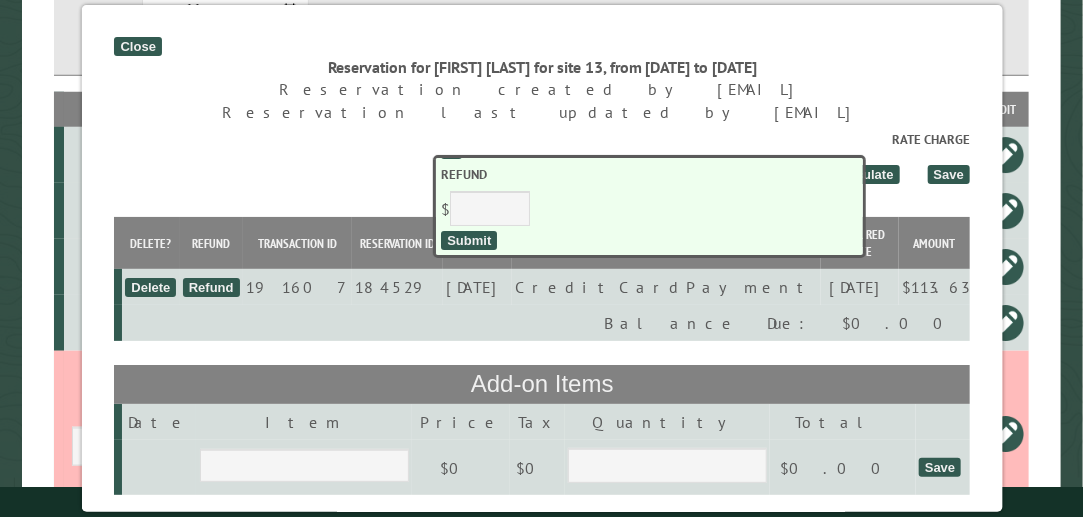 scroll, scrollTop: 37, scrollLeft: 0, axis: vertical 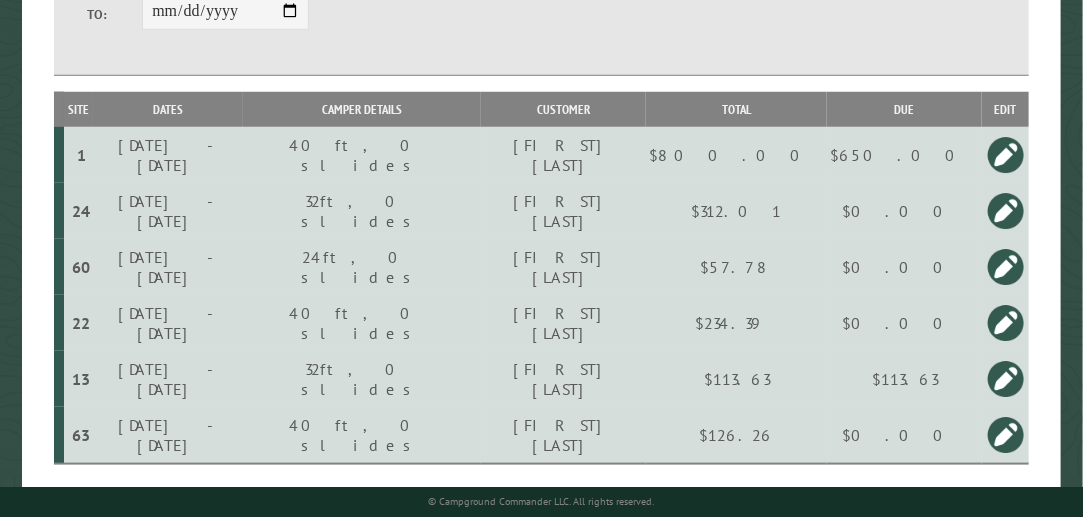 click at bounding box center (1006, 379) 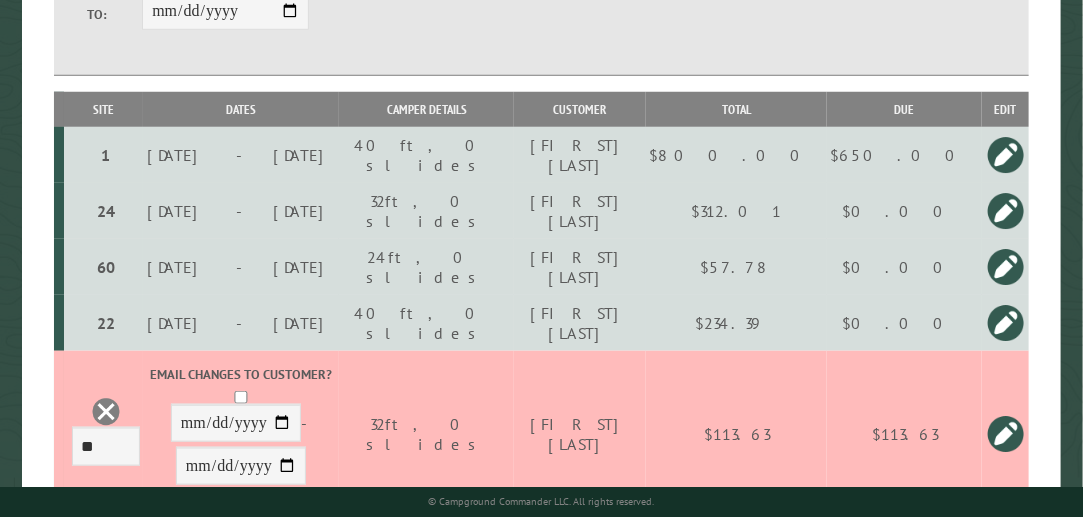 click at bounding box center [106, 412] 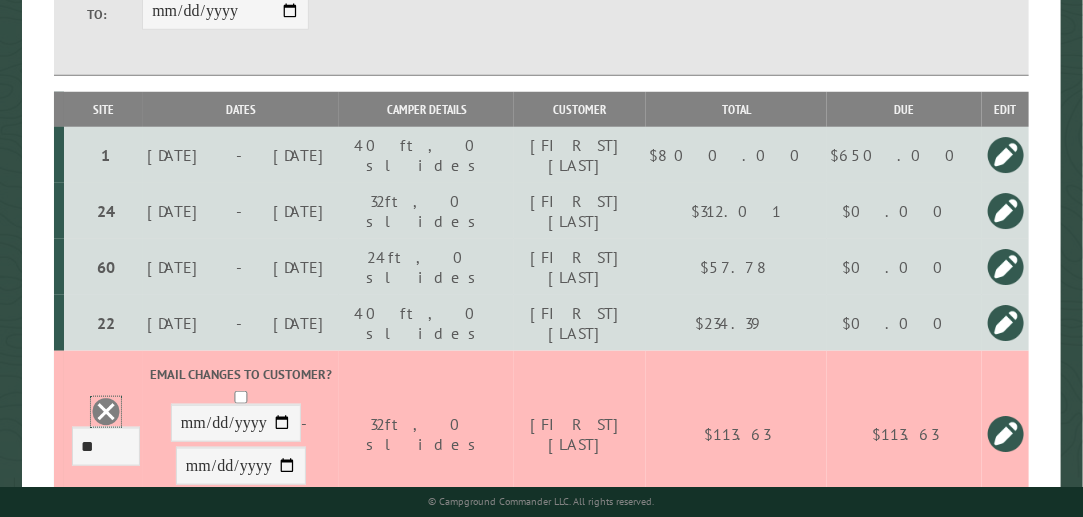 scroll, scrollTop: 0, scrollLeft: 0, axis: both 